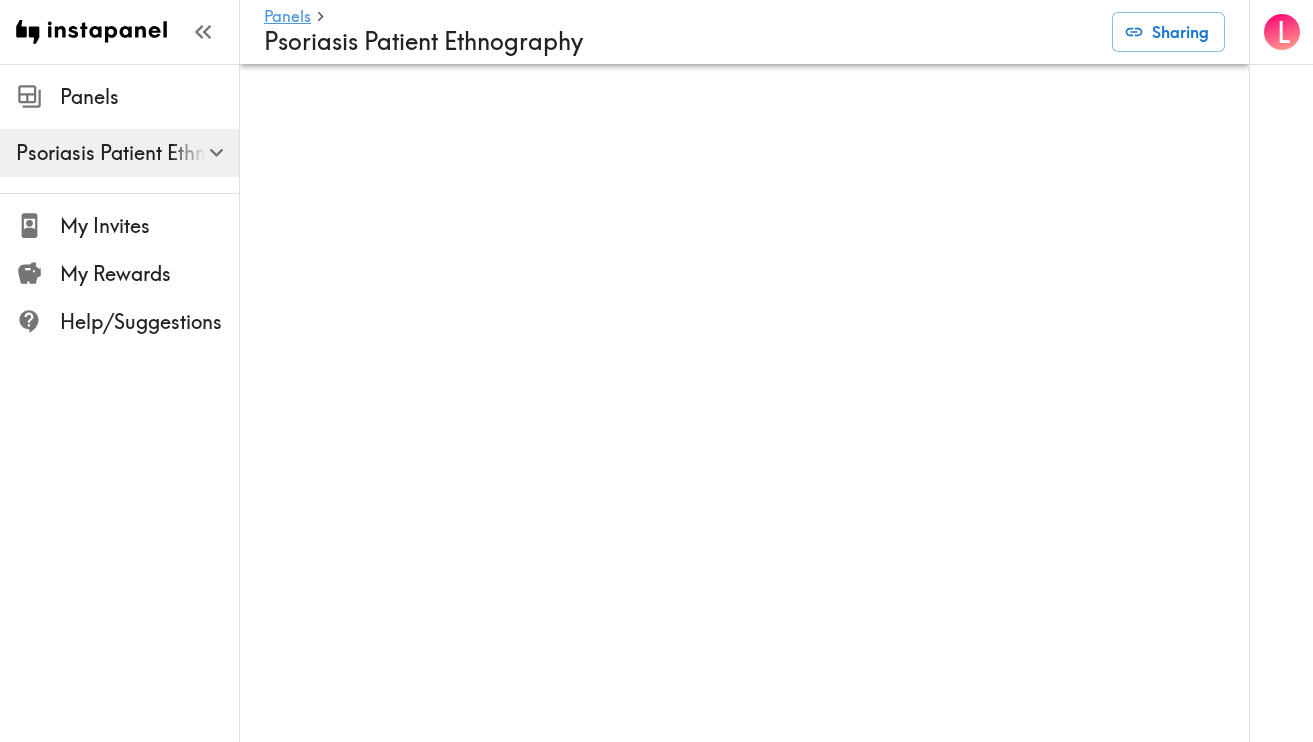 scroll, scrollTop: 0, scrollLeft: 0, axis: both 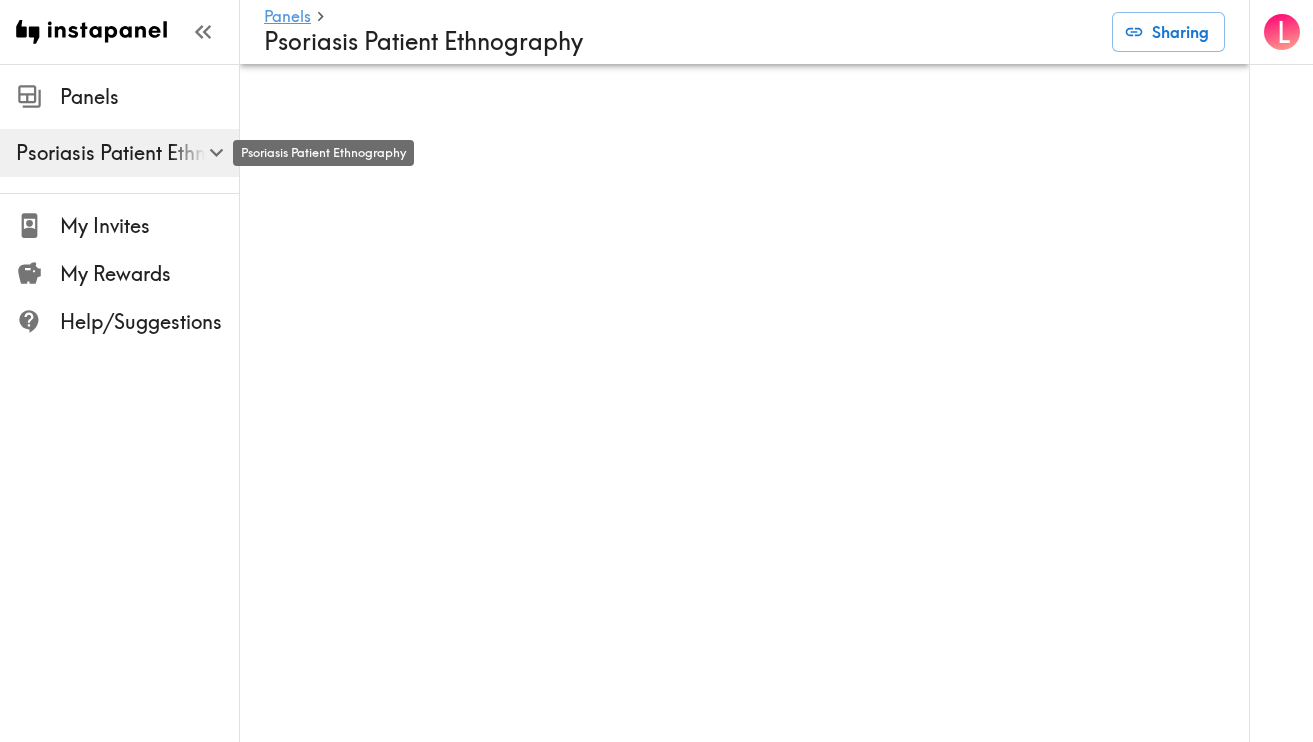 click on "Psoriasis Patient Ethnography" at bounding box center (127, 153) 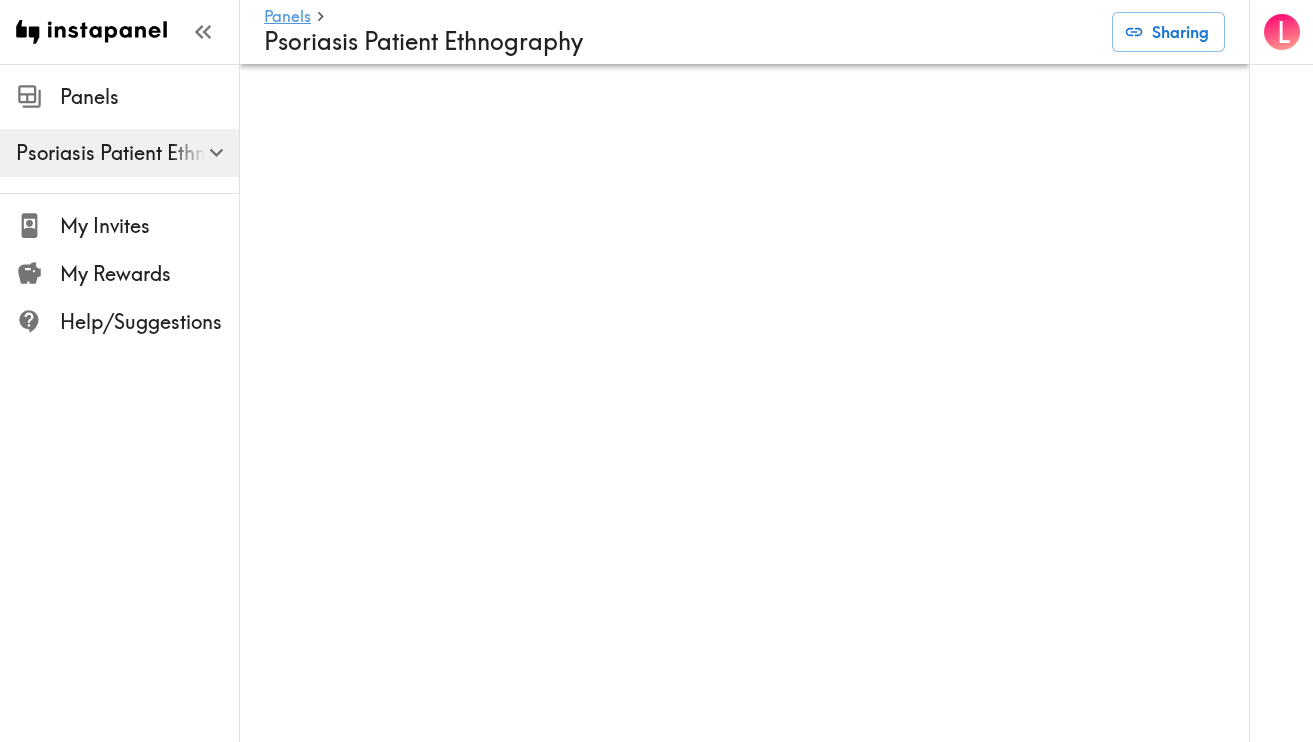 click at bounding box center [119, 32] 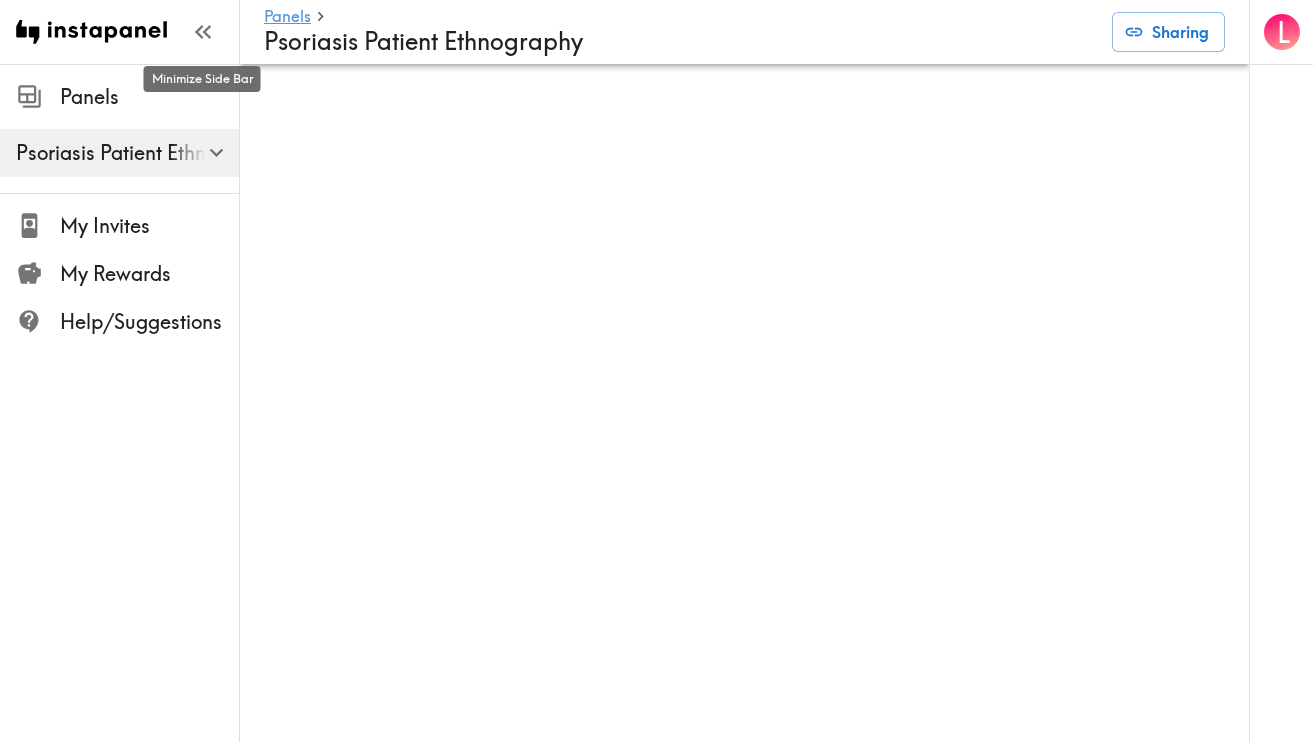 click 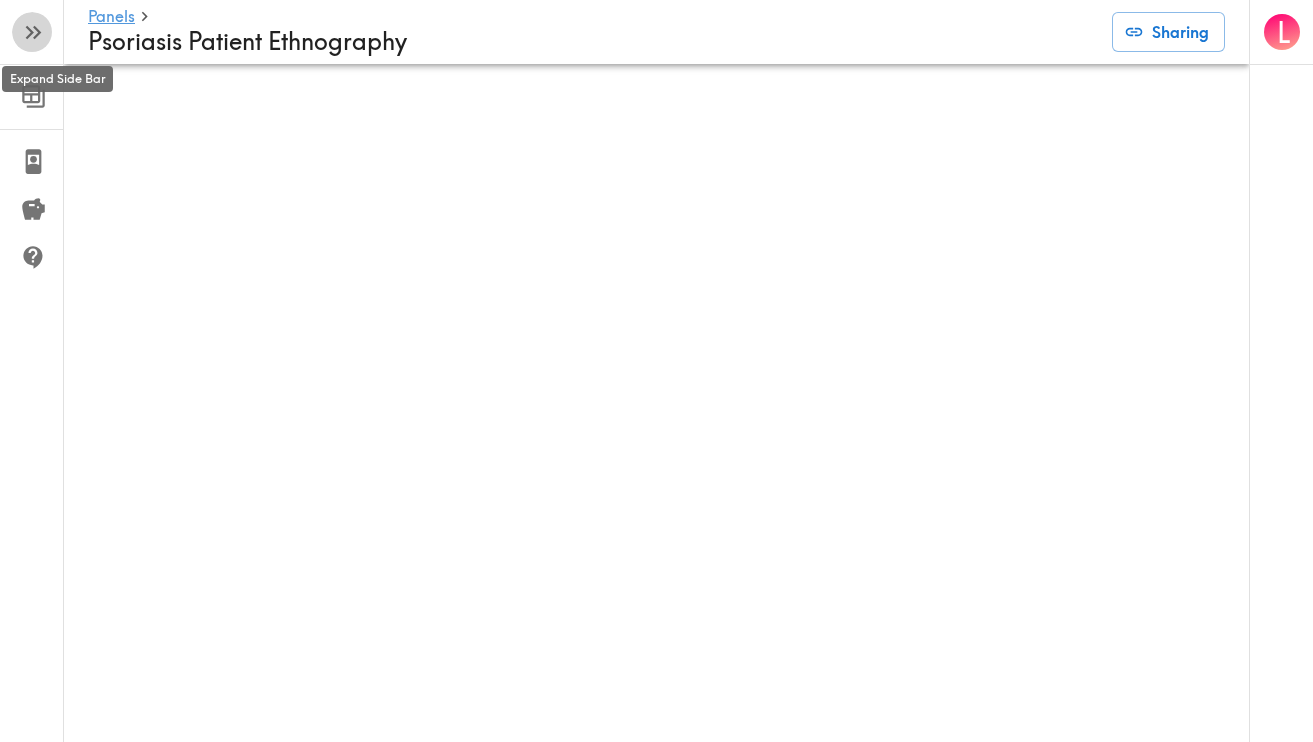 click 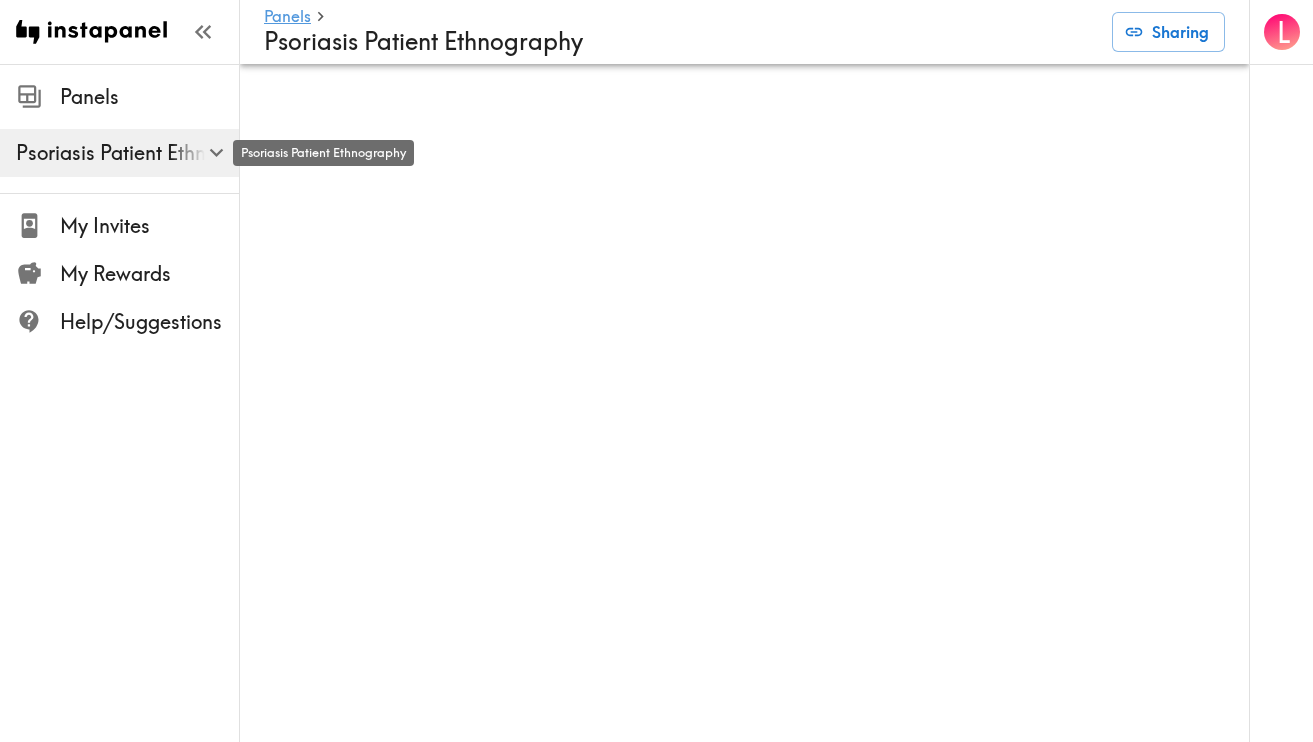 click on "Psoriasis Patient Ethnography" at bounding box center (127, 153) 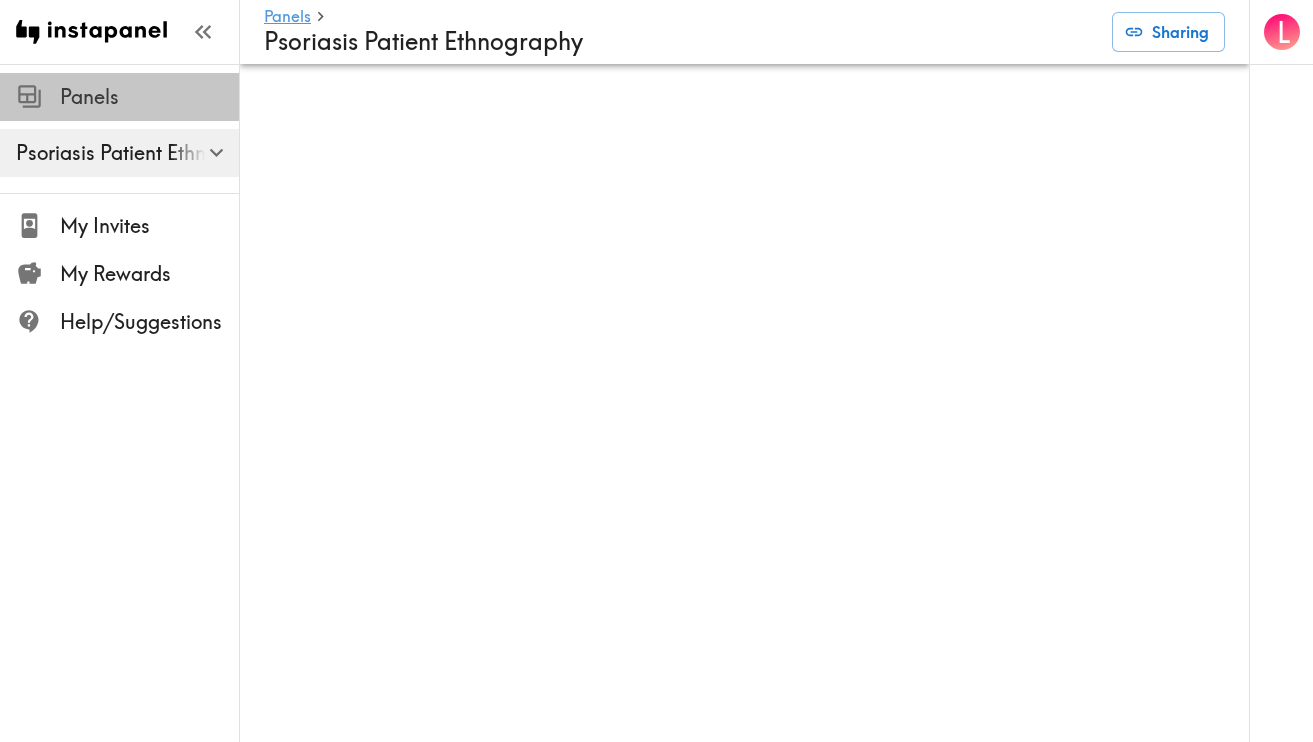click on "Panels" at bounding box center [149, 97] 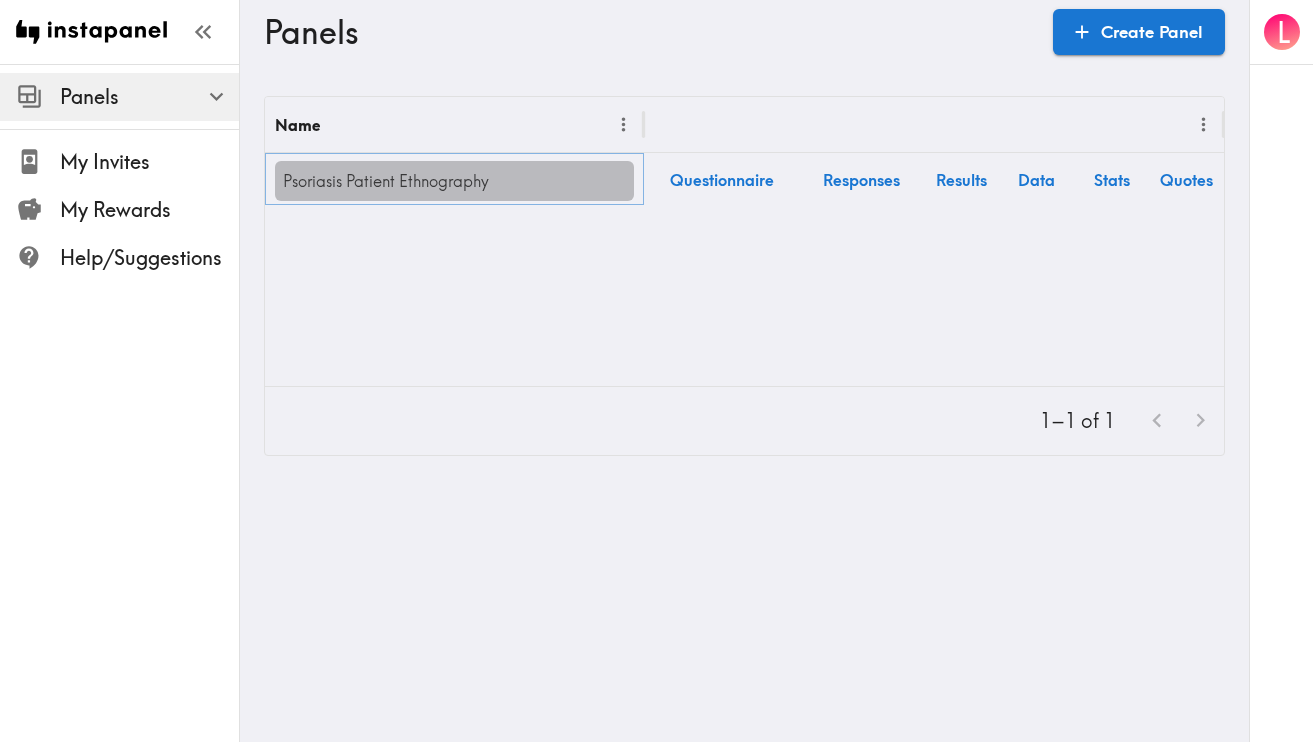 click on "Psoriasis Patient Ethnography" at bounding box center [454, 181] 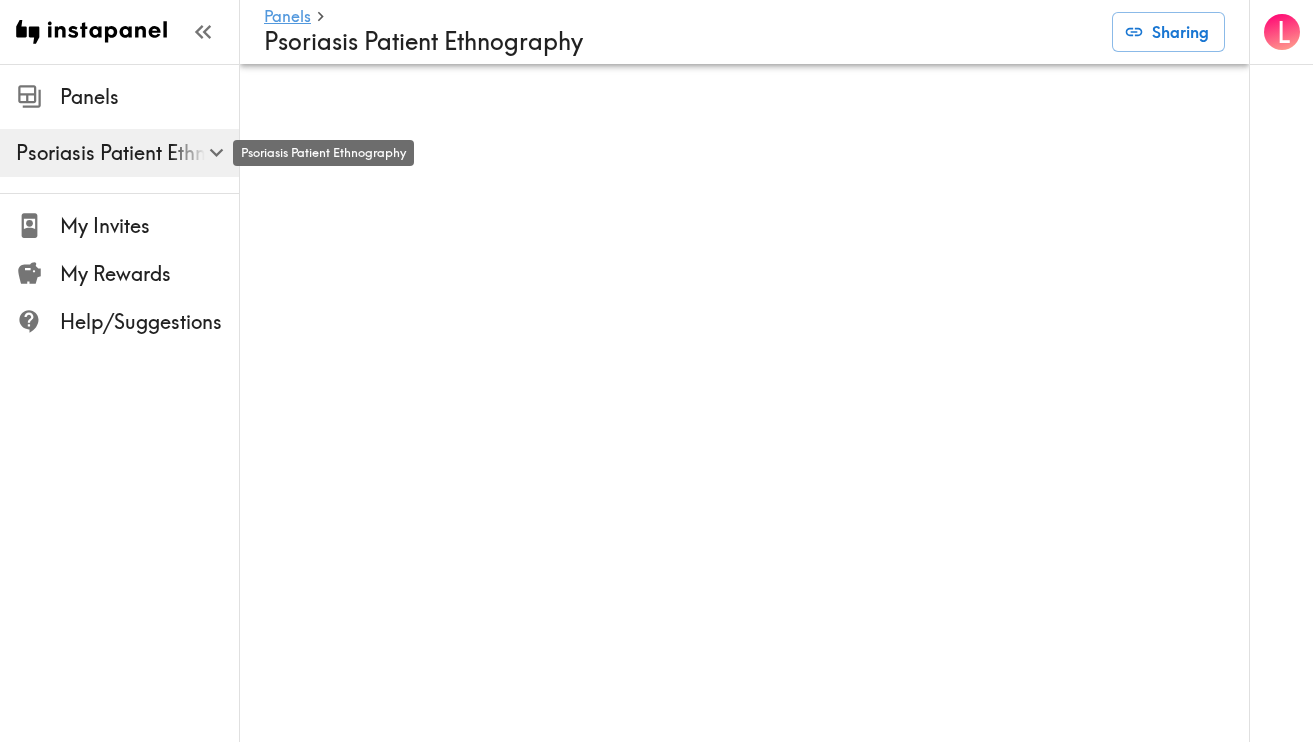 click on "Psoriasis Patient Ethnography" at bounding box center (127, 153) 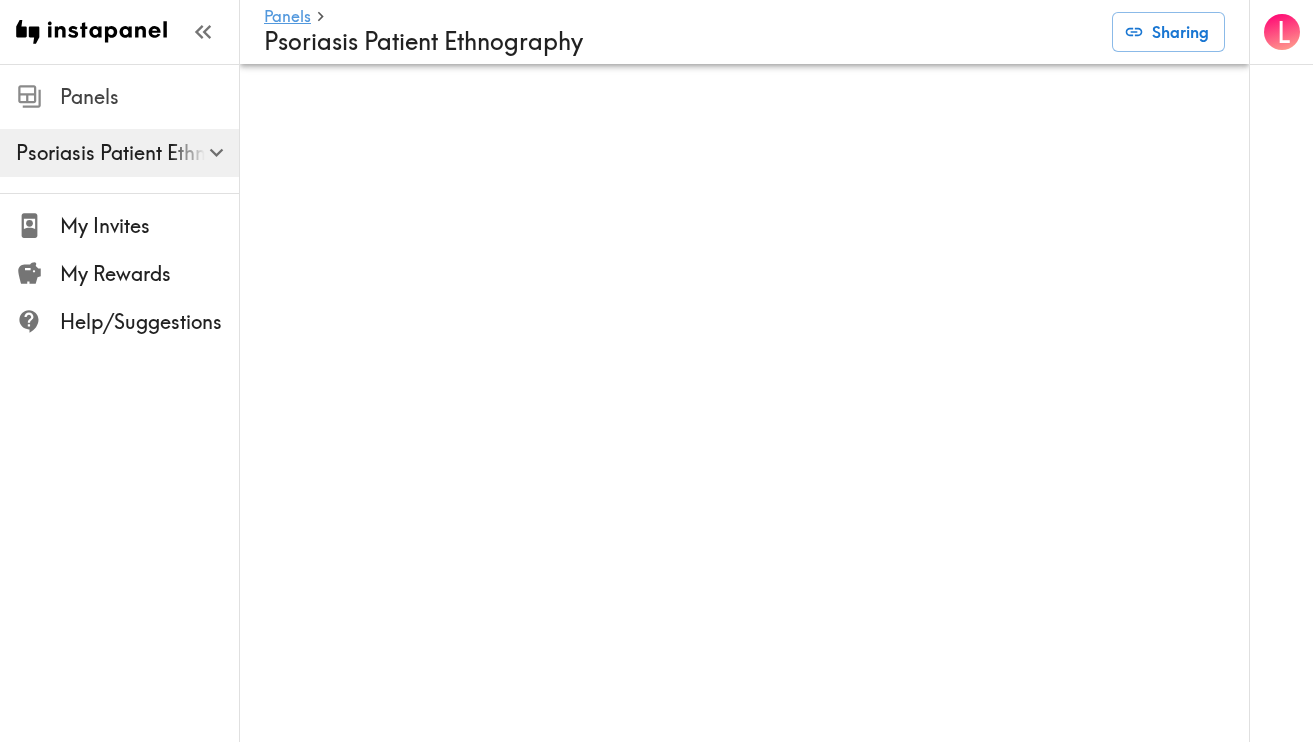 click on "Panels" at bounding box center (149, 97) 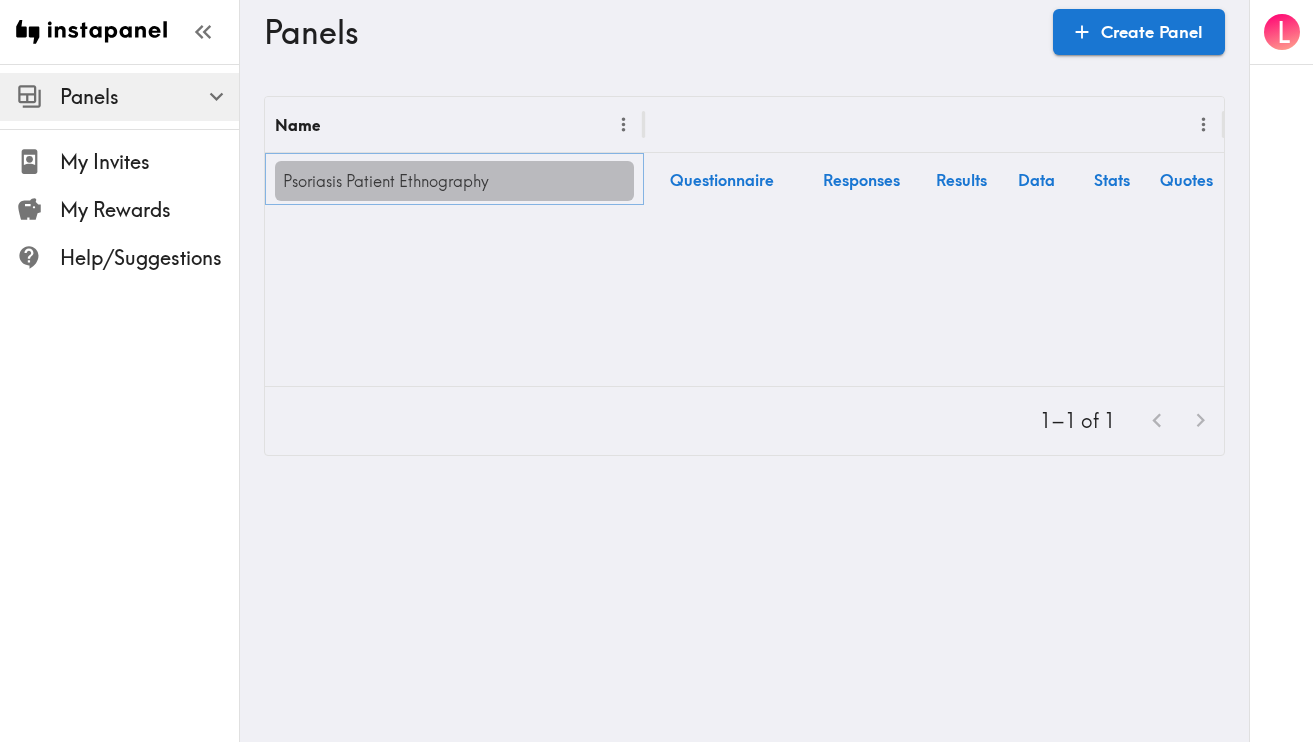 click on "Psoriasis Patient Ethnography" at bounding box center [454, 181] 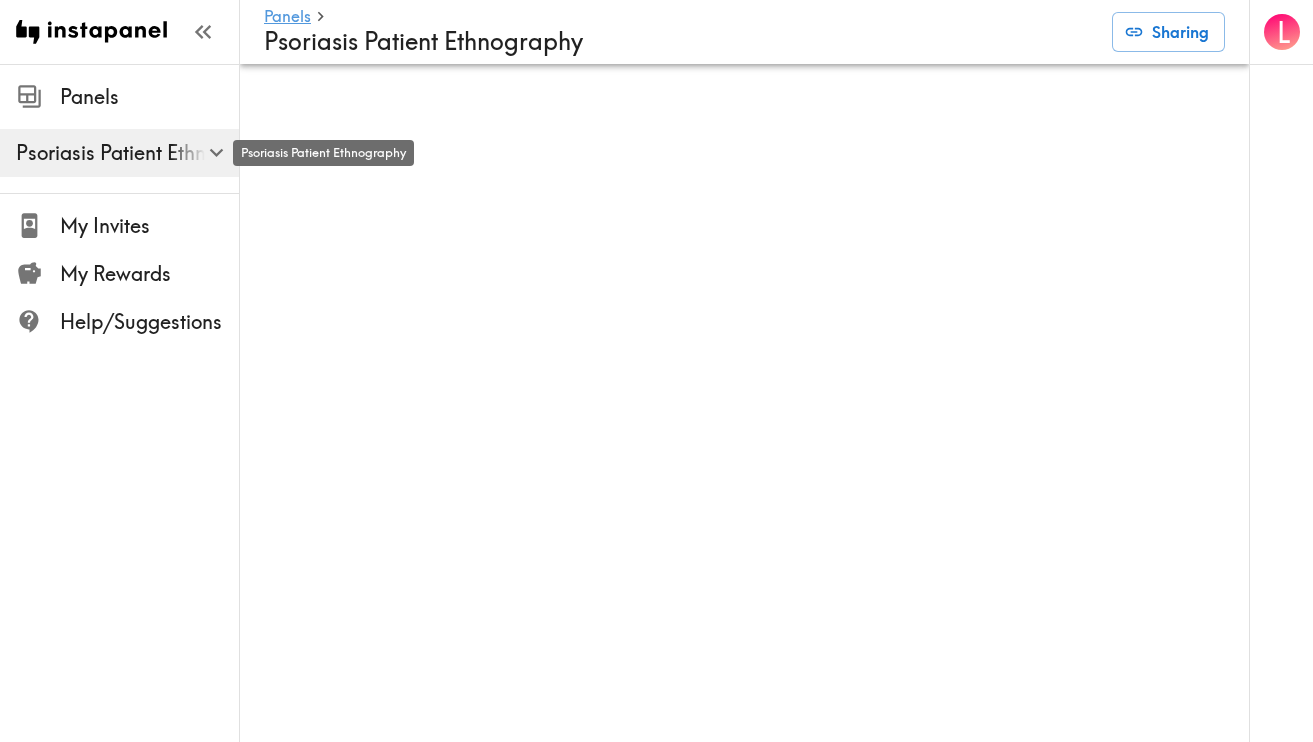 click on "Psoriasis Patient Ethnography" at bounding box center [127, 153] 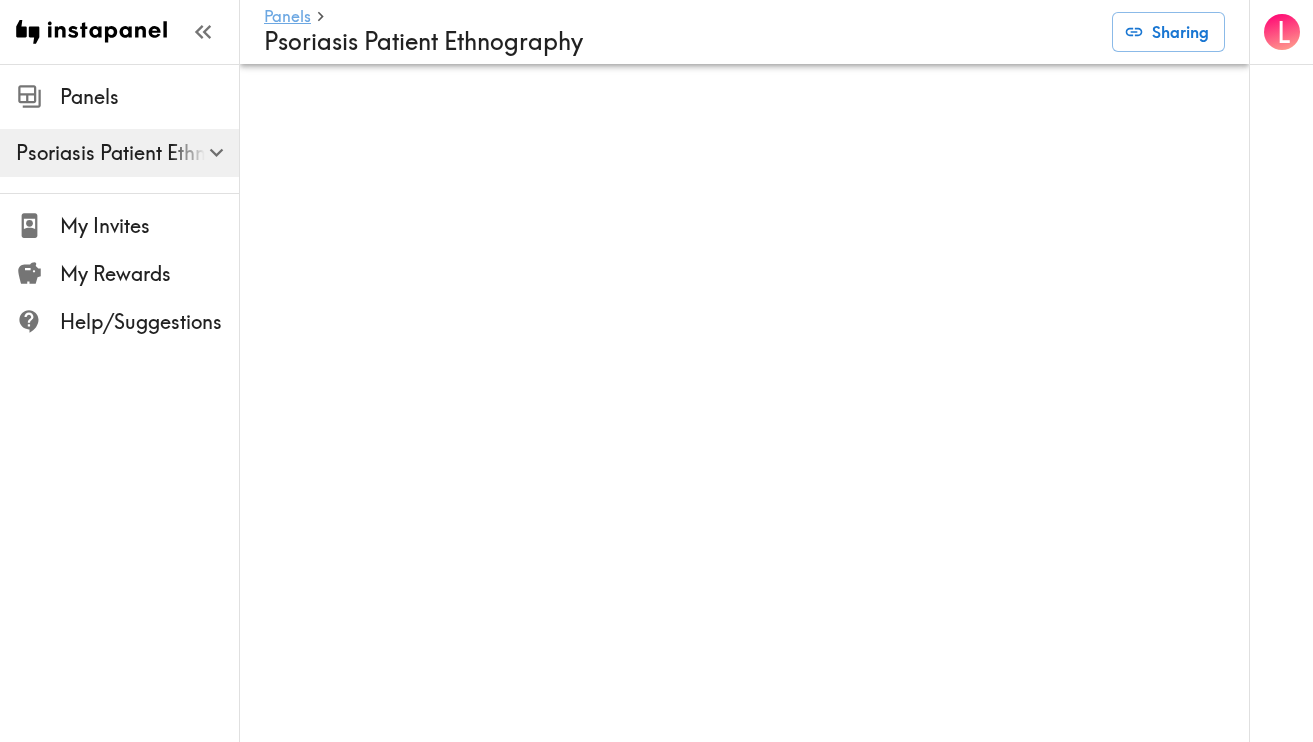click on "Panels" at bounding box center [287, 17] 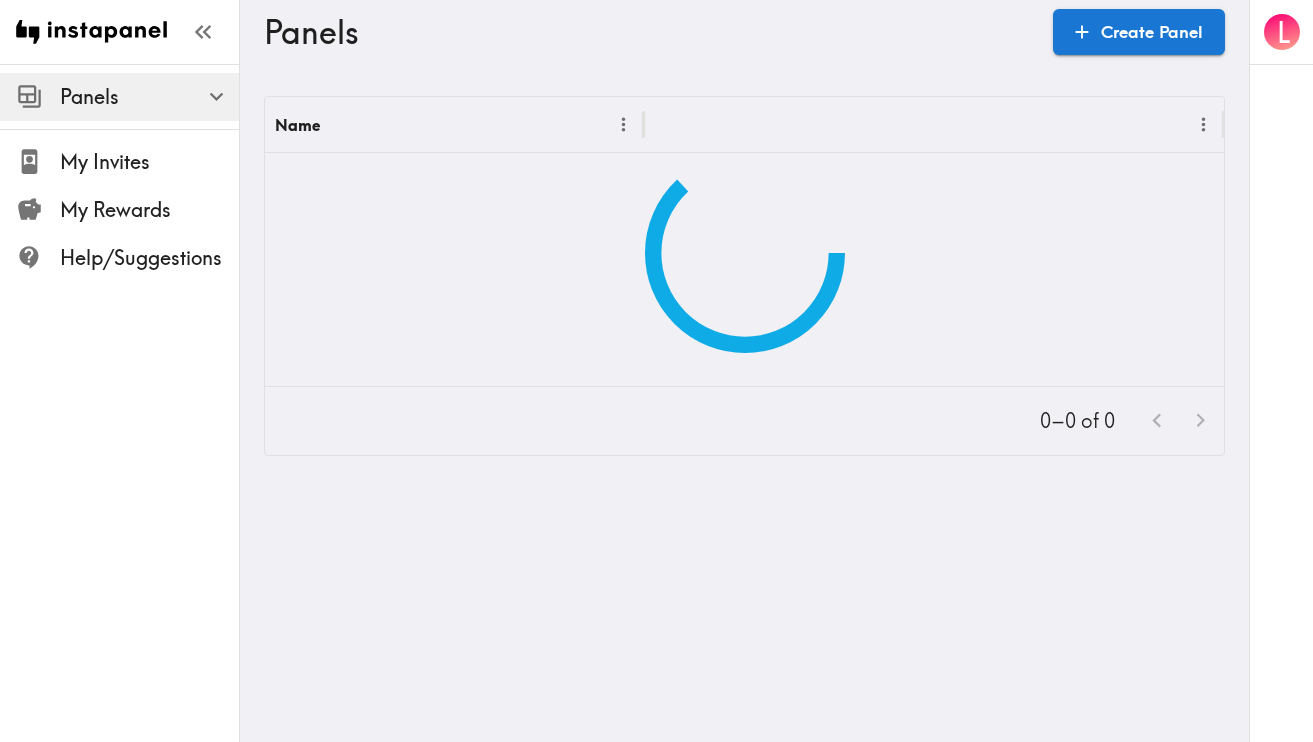 scroll, scrollTop: 0, scrollLeft: 0, axis: both 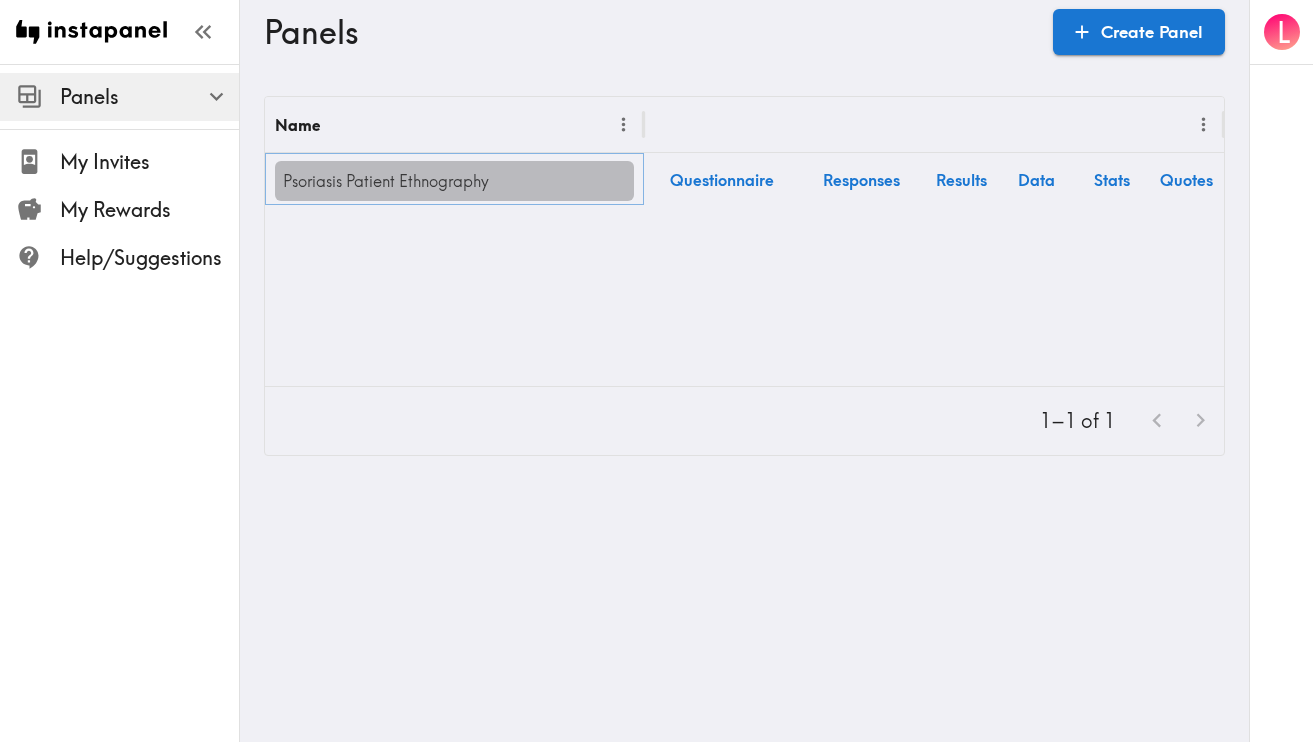 click on "Psoriasis Patient Ethnography" at bounding box center [454, 181] 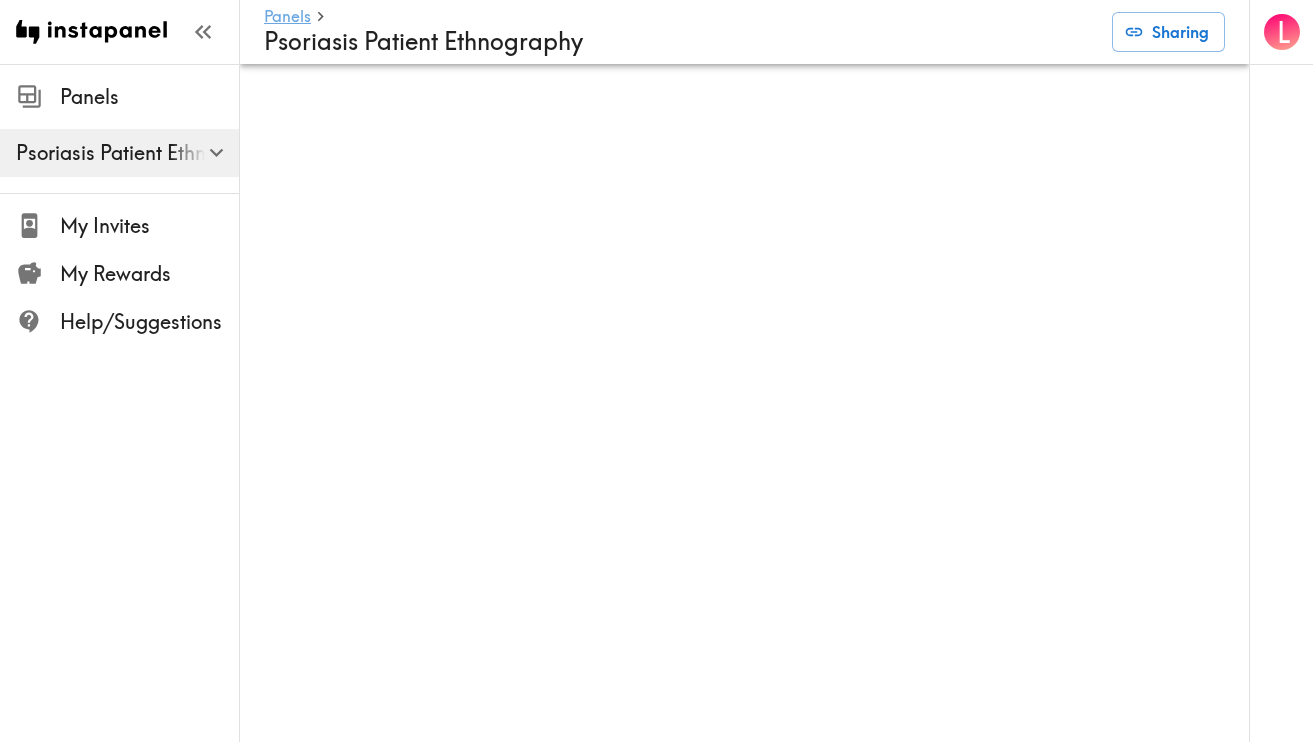 click on "Panels" at bounding box center (287, 17) 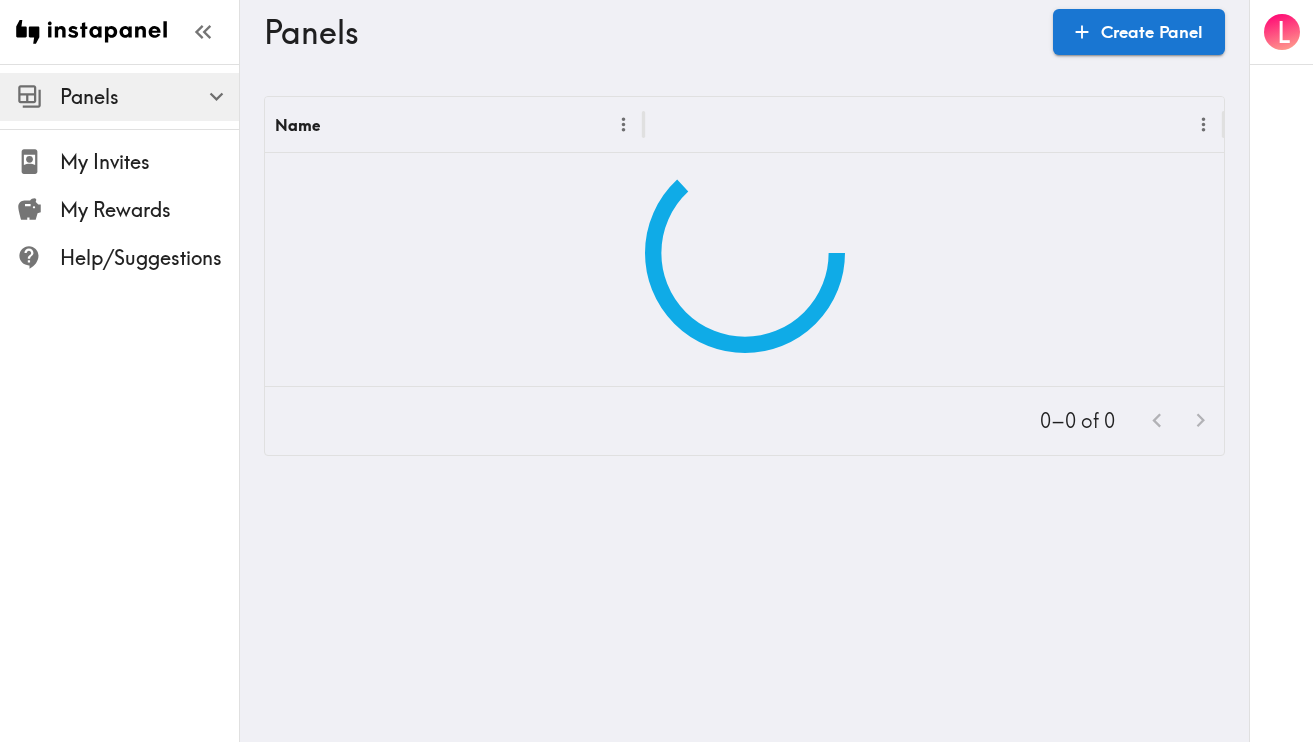 scroll, scrollTop: 0, scrollLeft: 0, axis: both 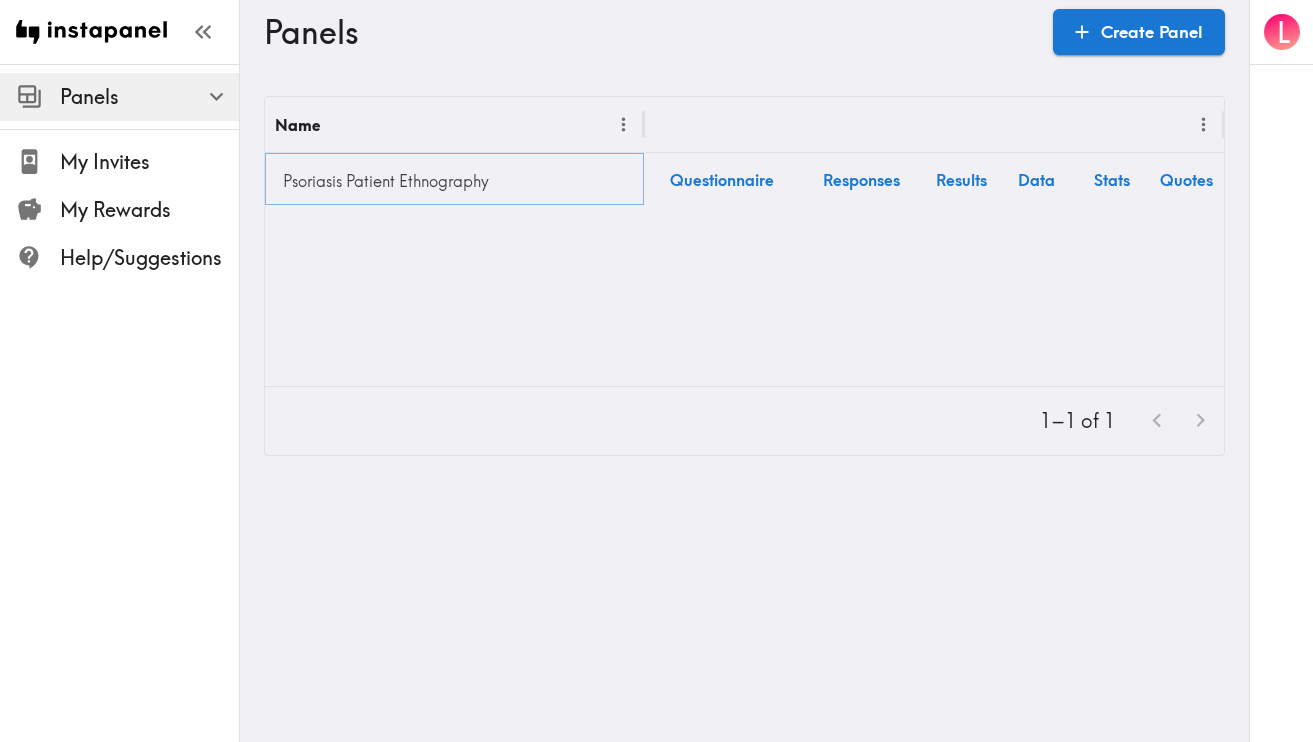 click on "Psoriasis Patient Ethnography" at bounding box center (454, 181) 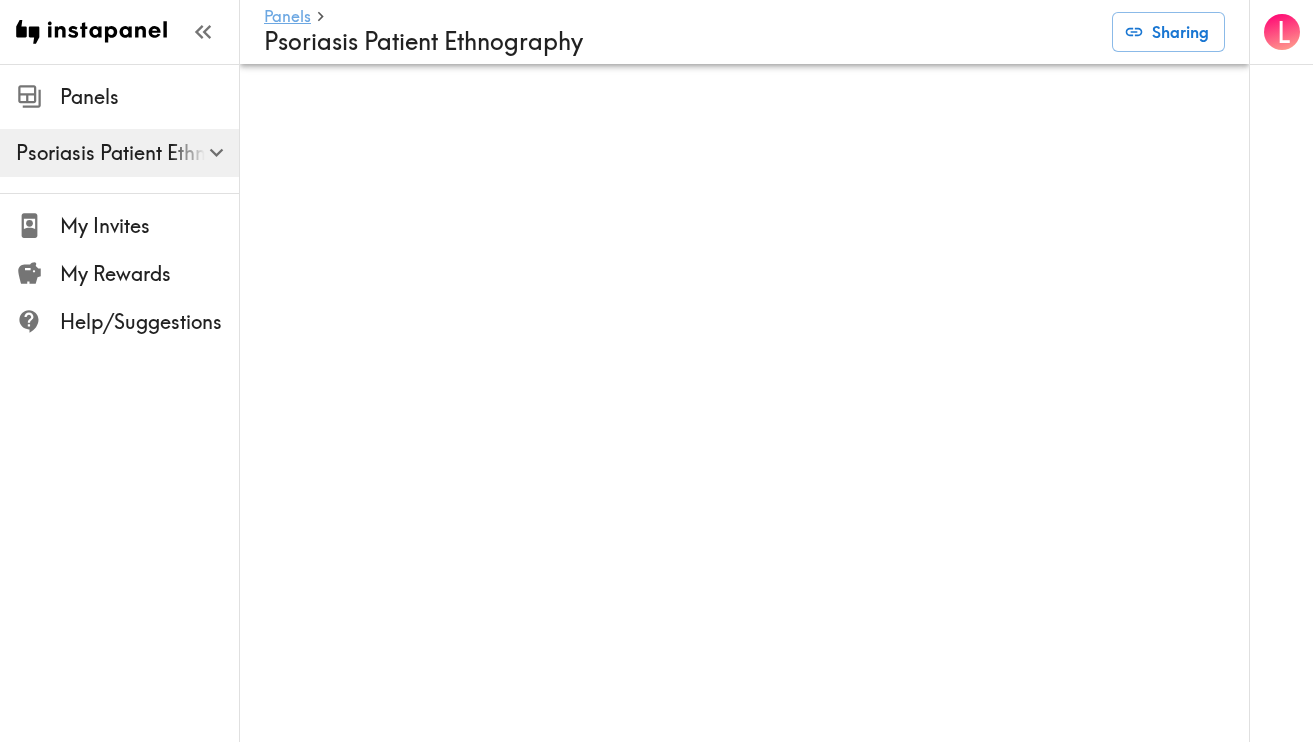 click on "Panels" at bounding box center [287, 17] 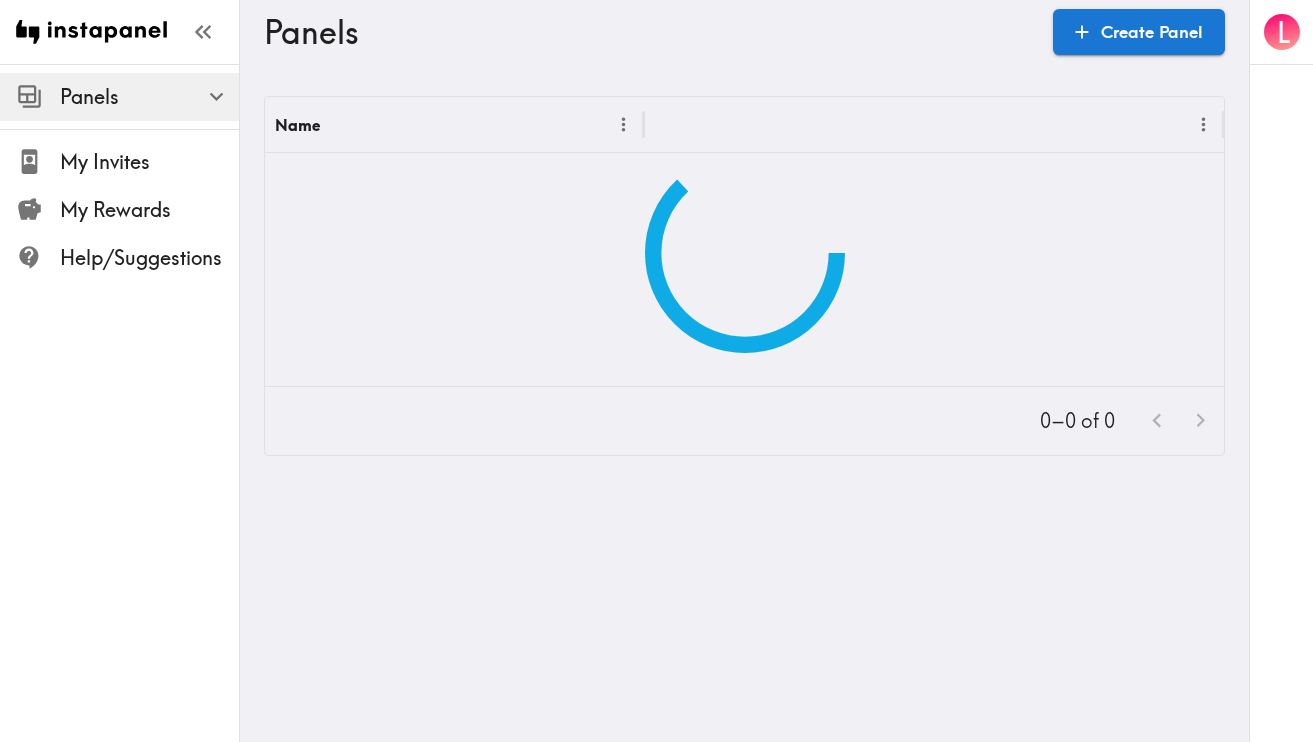 scroll, scrollTop: 0, scrollLeft: 0, axis: both 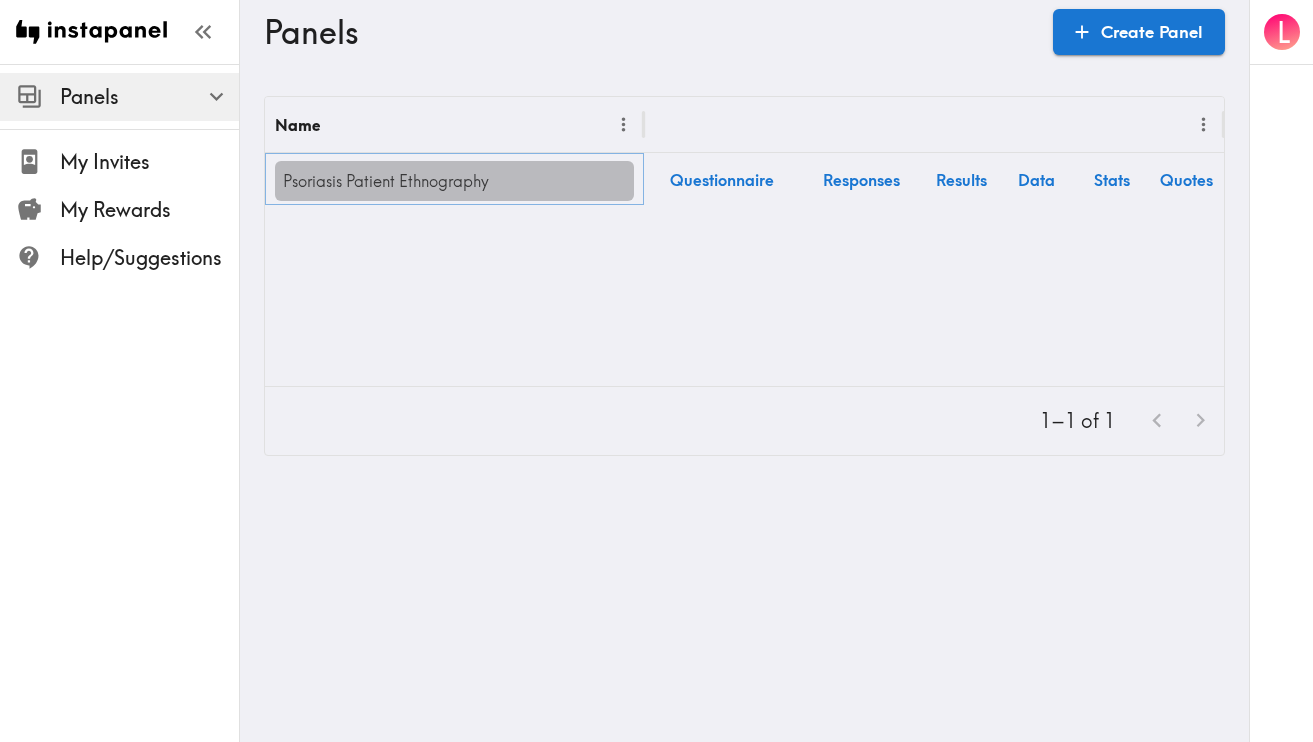 click on "Psoriasis Patient Ethnography" at bounding box center (454, 181) 